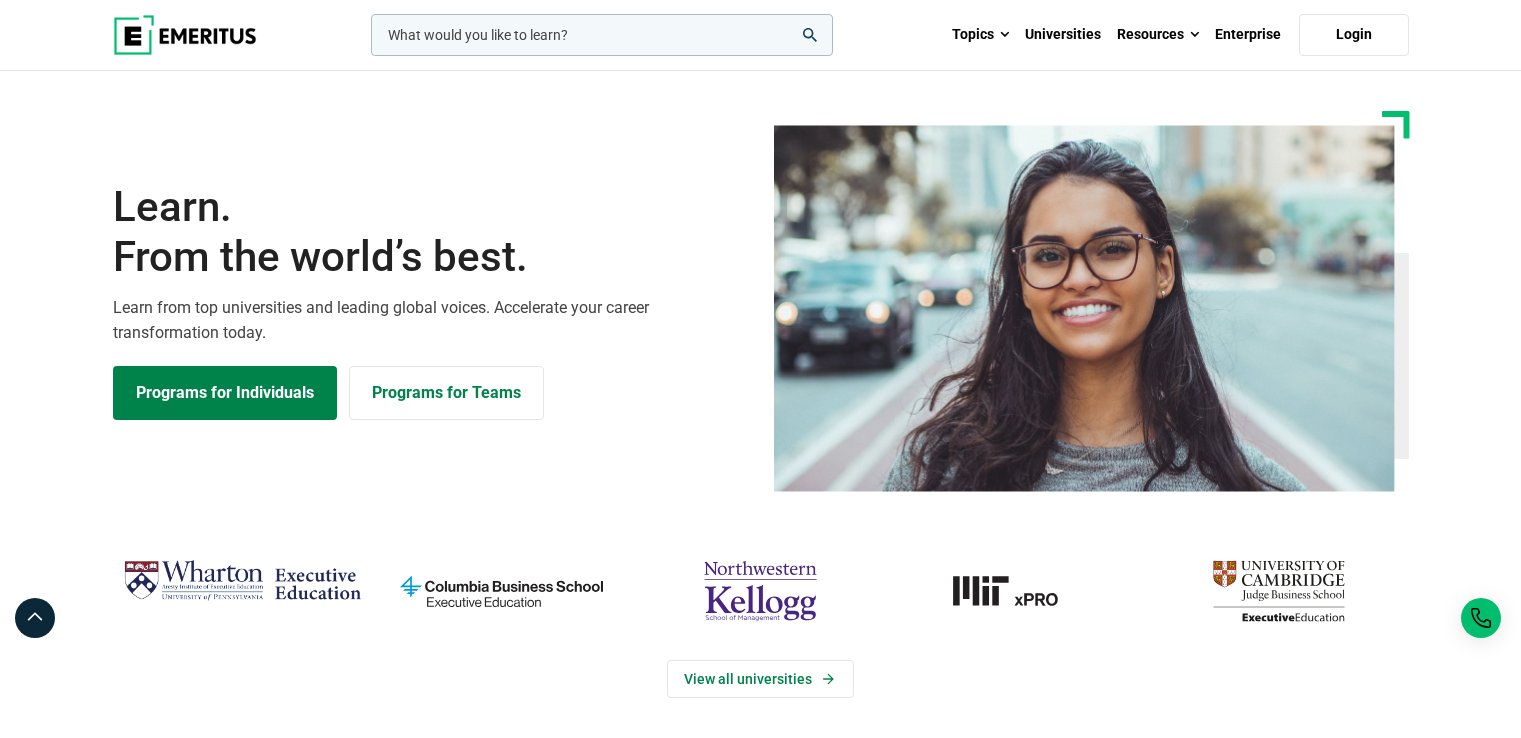 scroll, scrollTop: 0, scrollLeft: 0, axis: both 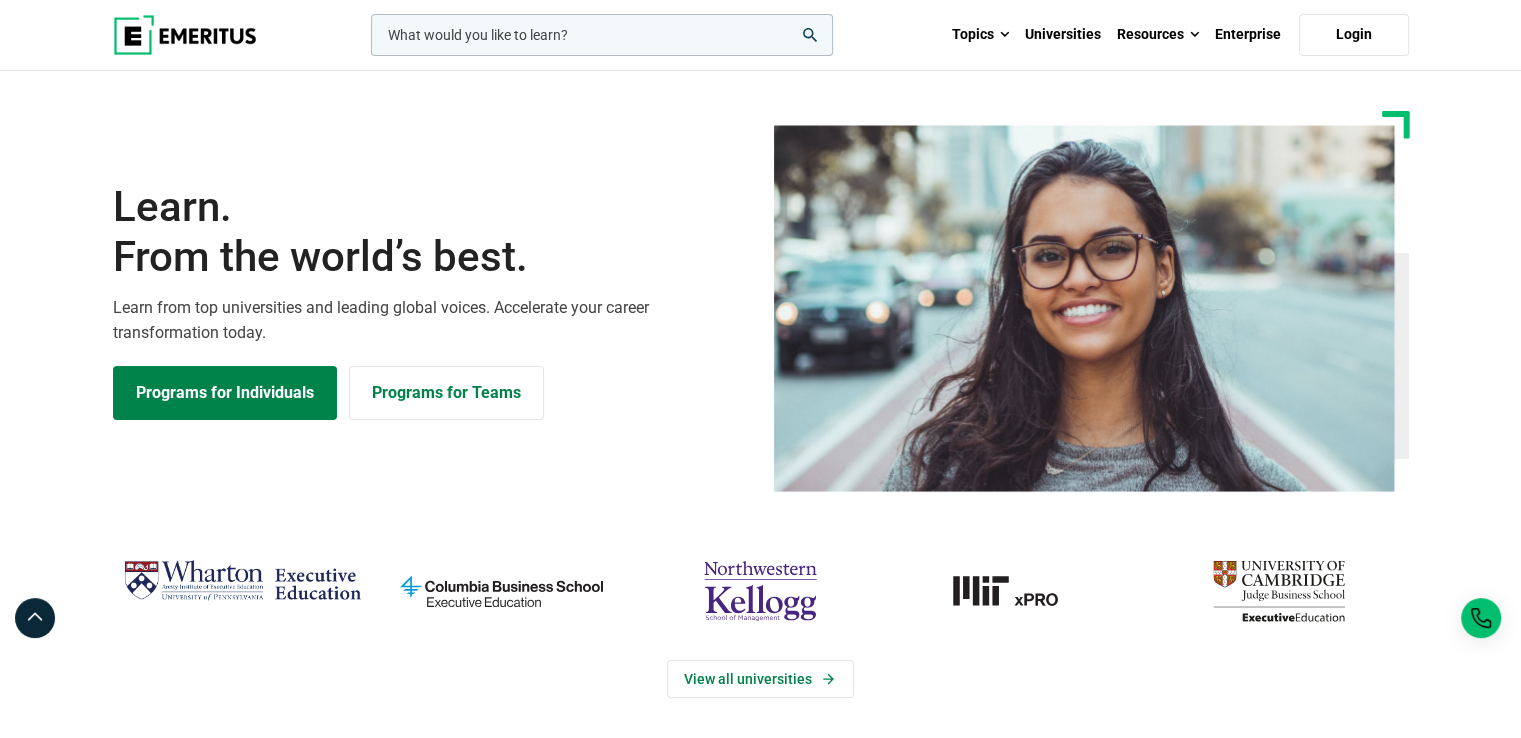 click at bounding box center (810, 35) 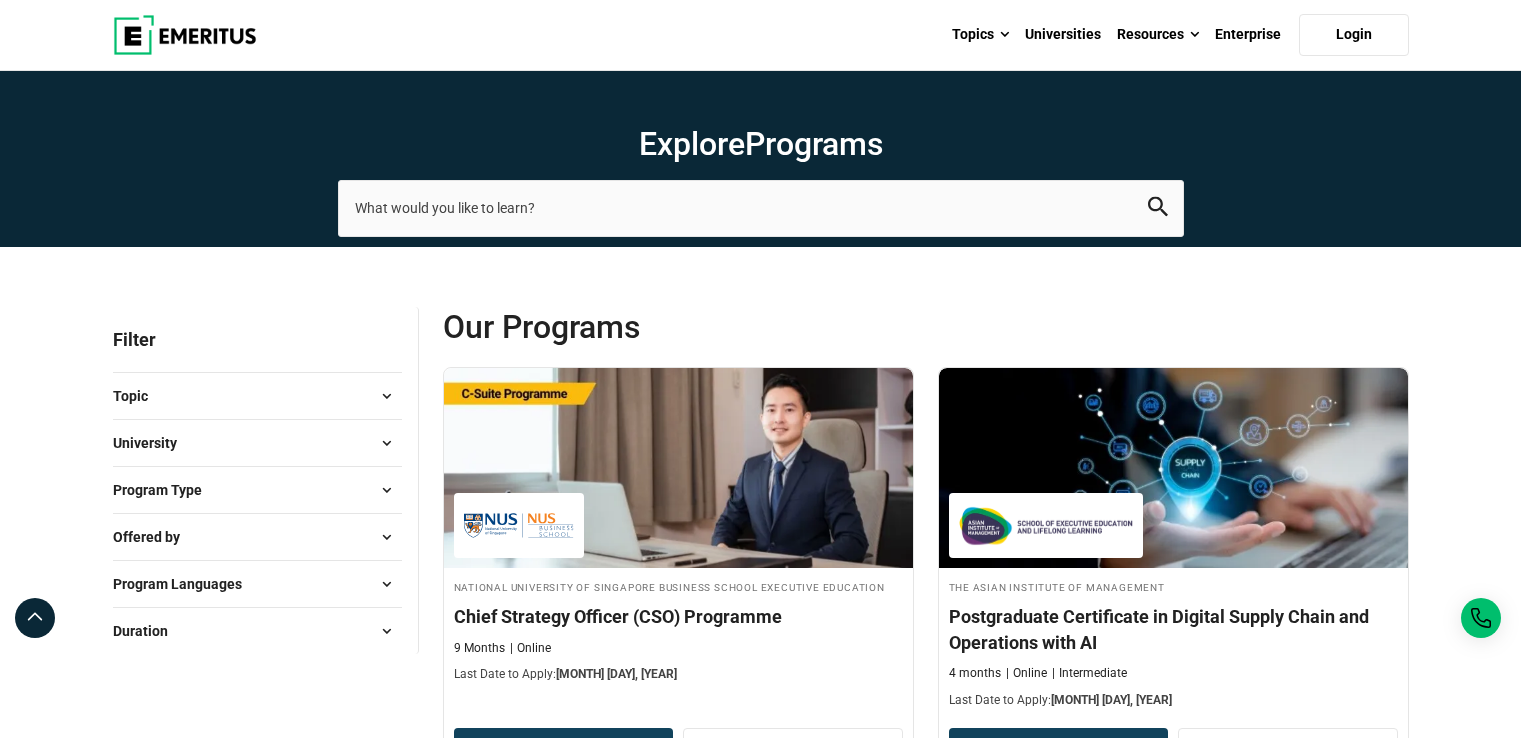 scroll, scrollTop: 0, scrollLeft: 0, axis: both 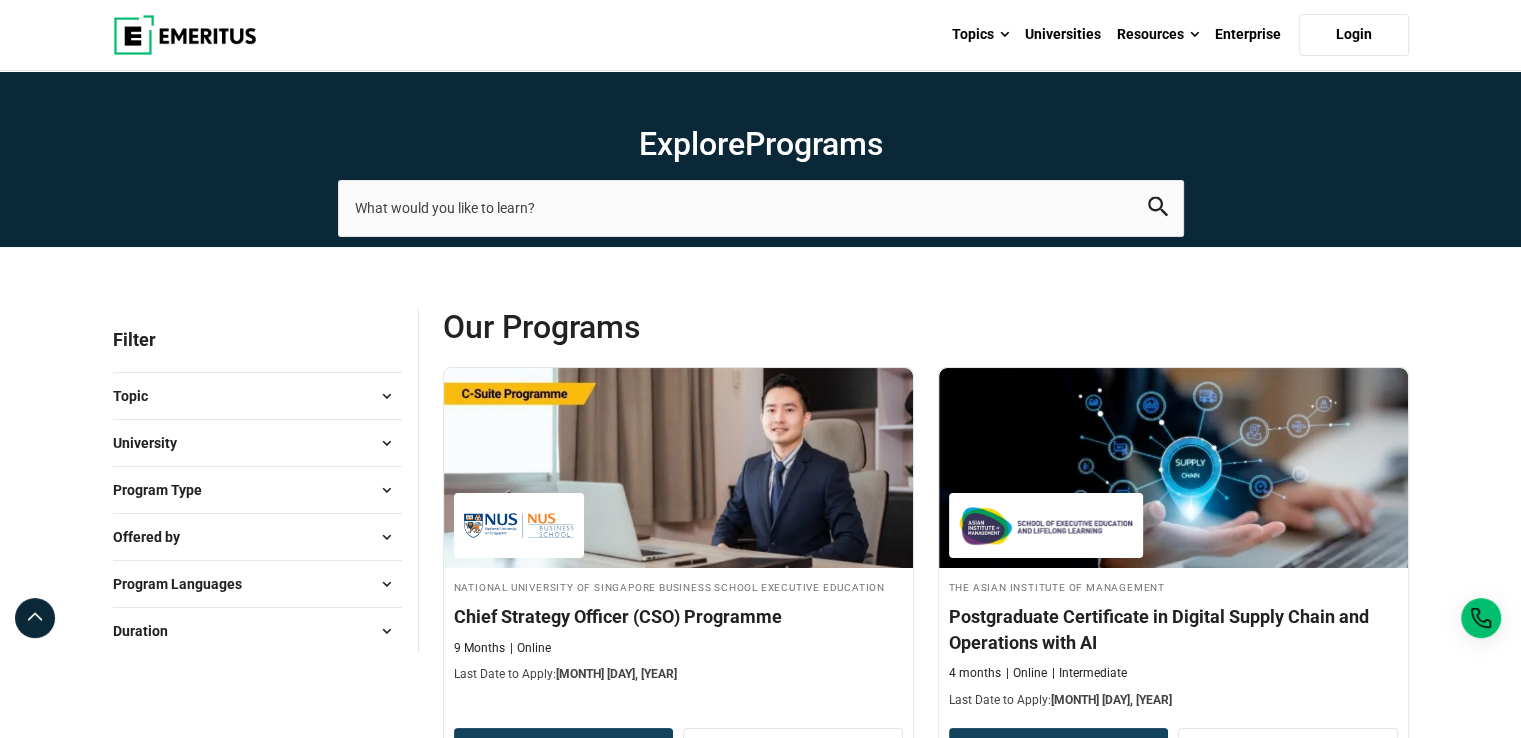 click on "Topic" at bounding box center [257, 396] 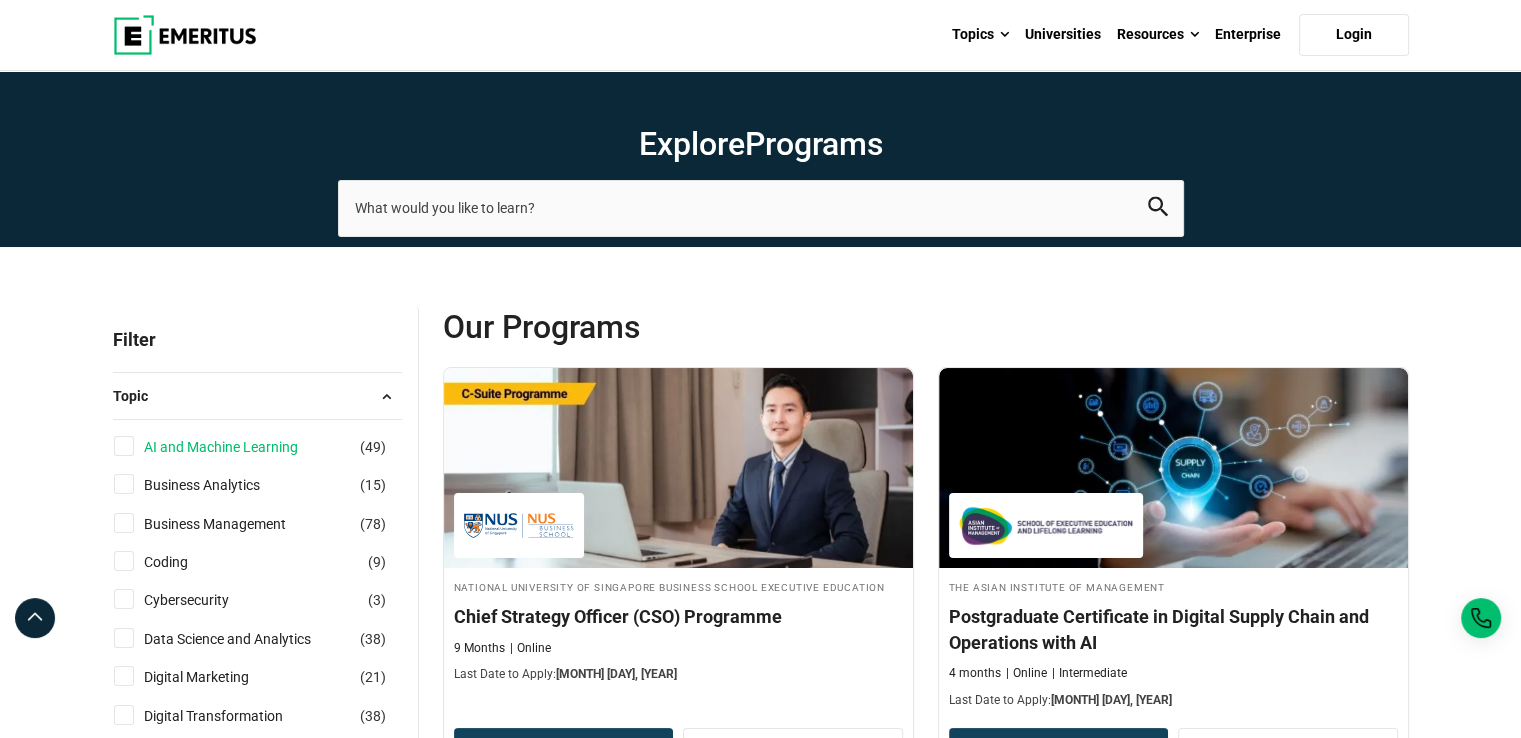 click on "AI and Machine Learning" at bounding box center (241, 447) 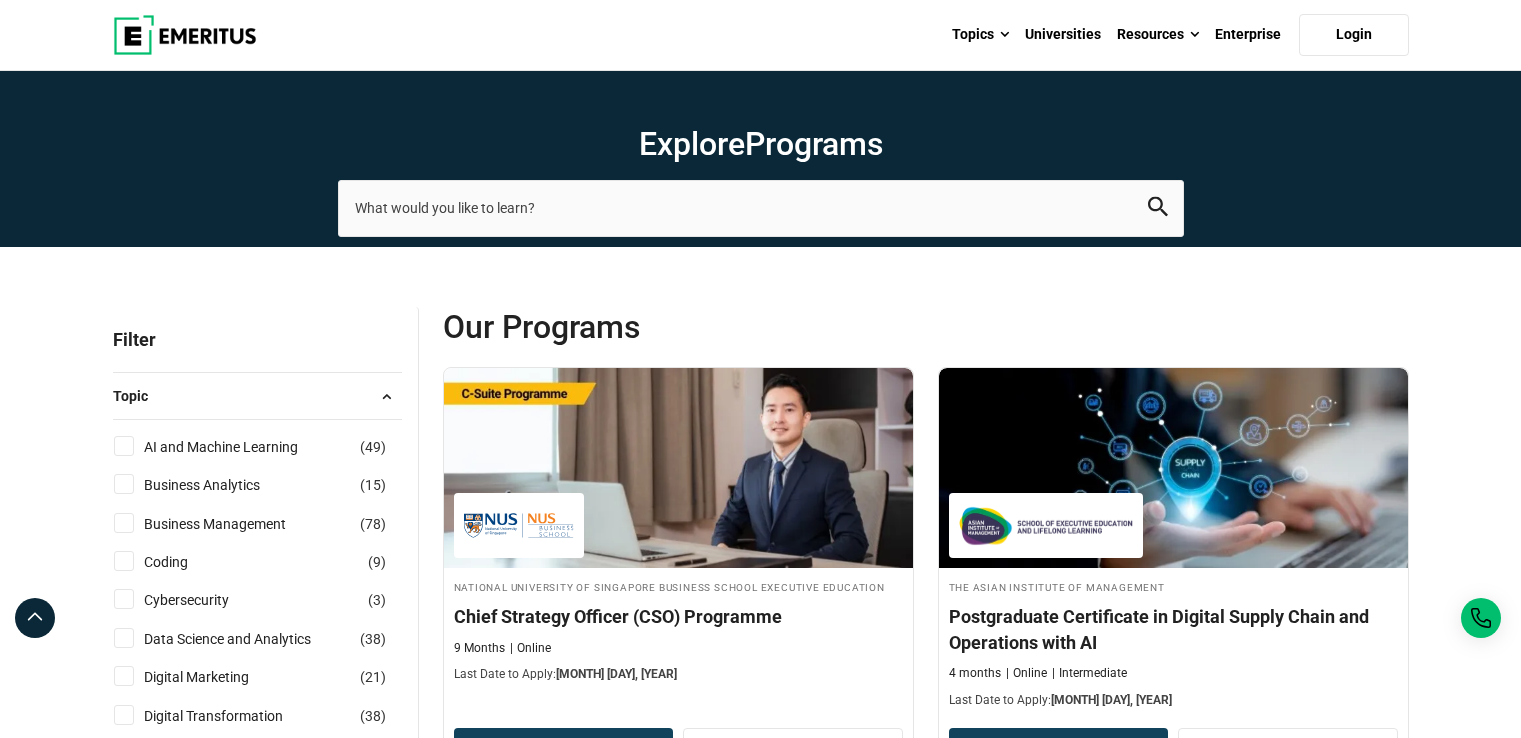 scroll, scrollTop: 0, scrollLeft: 0, axis: both 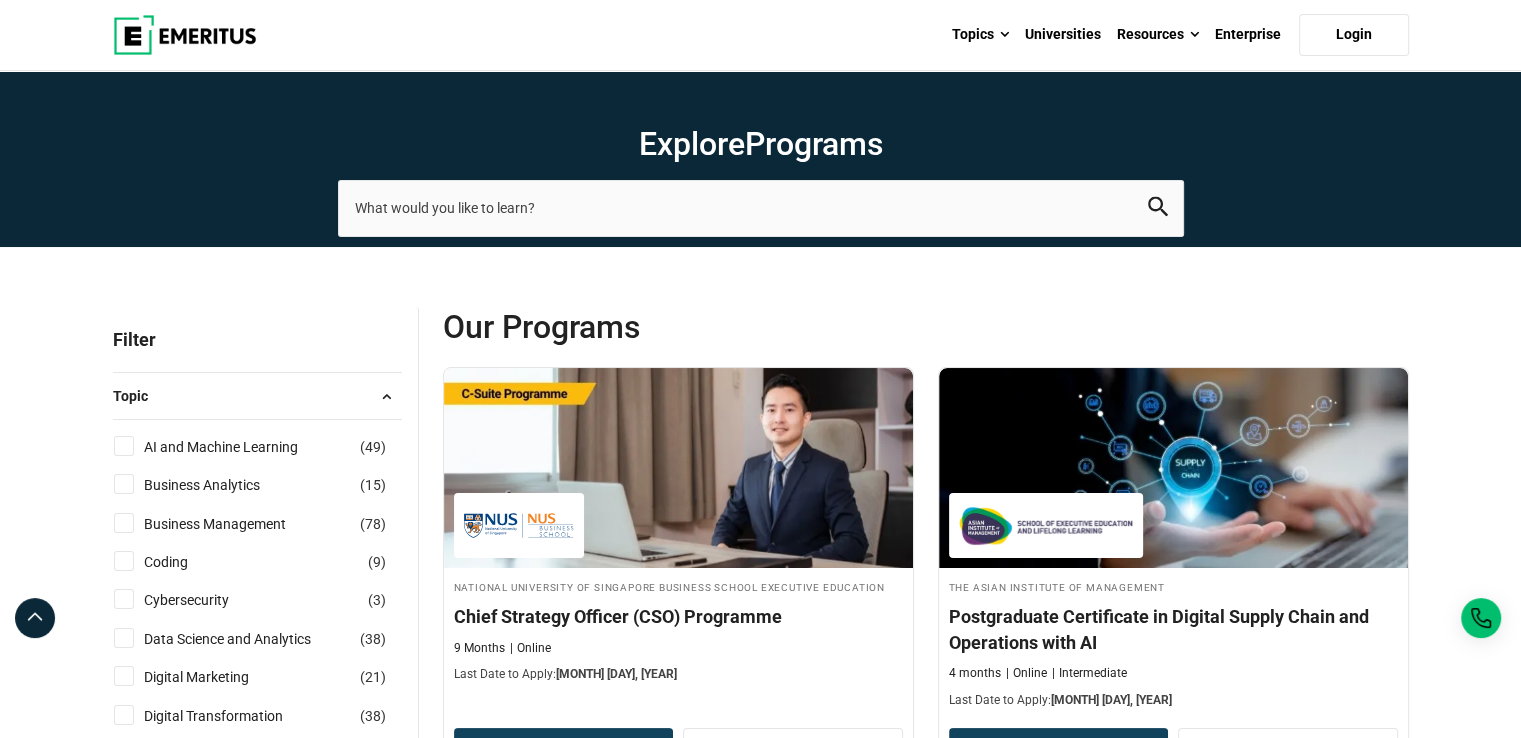 click on "Topic" at bounding box center (257, 396) 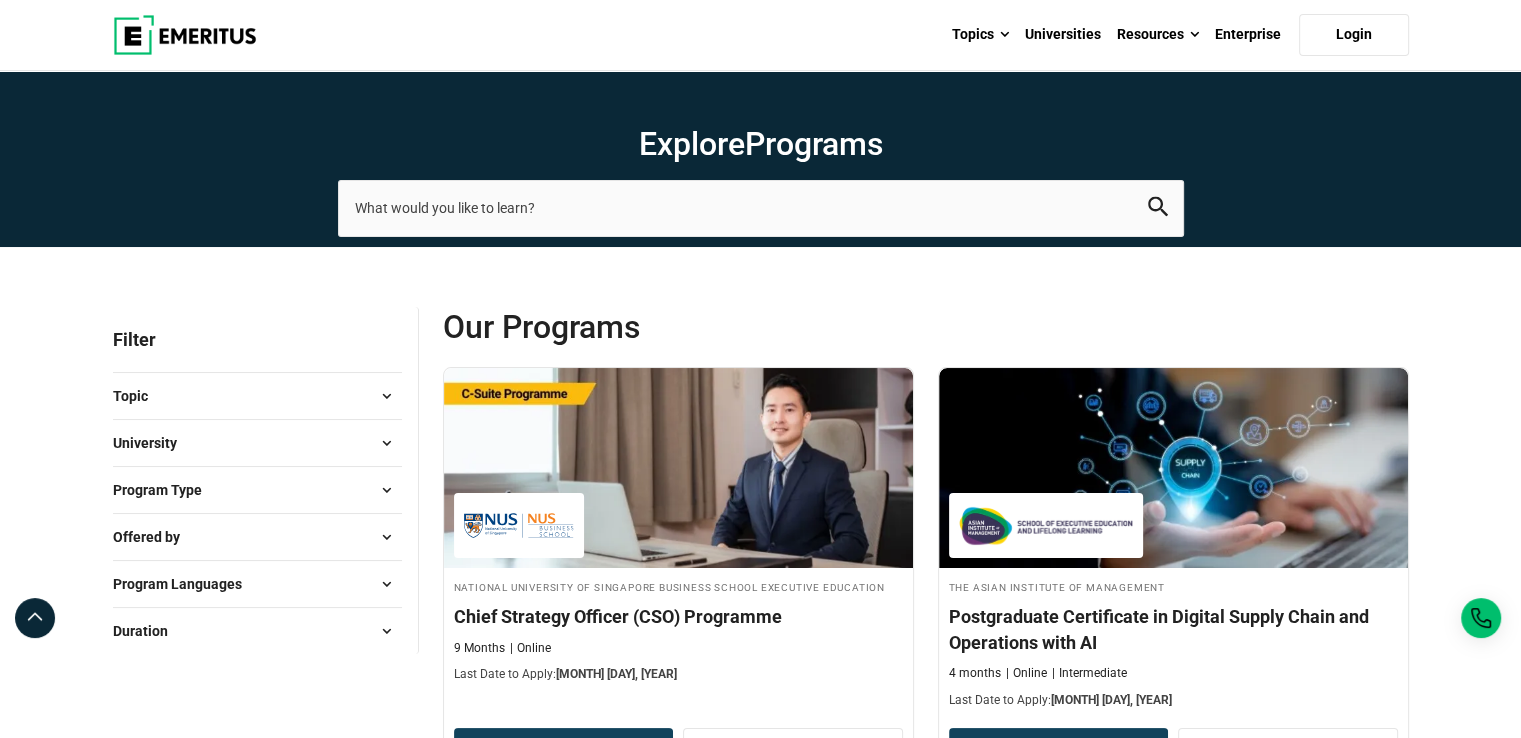 click on "Topic" at bounding box center [257, 396] 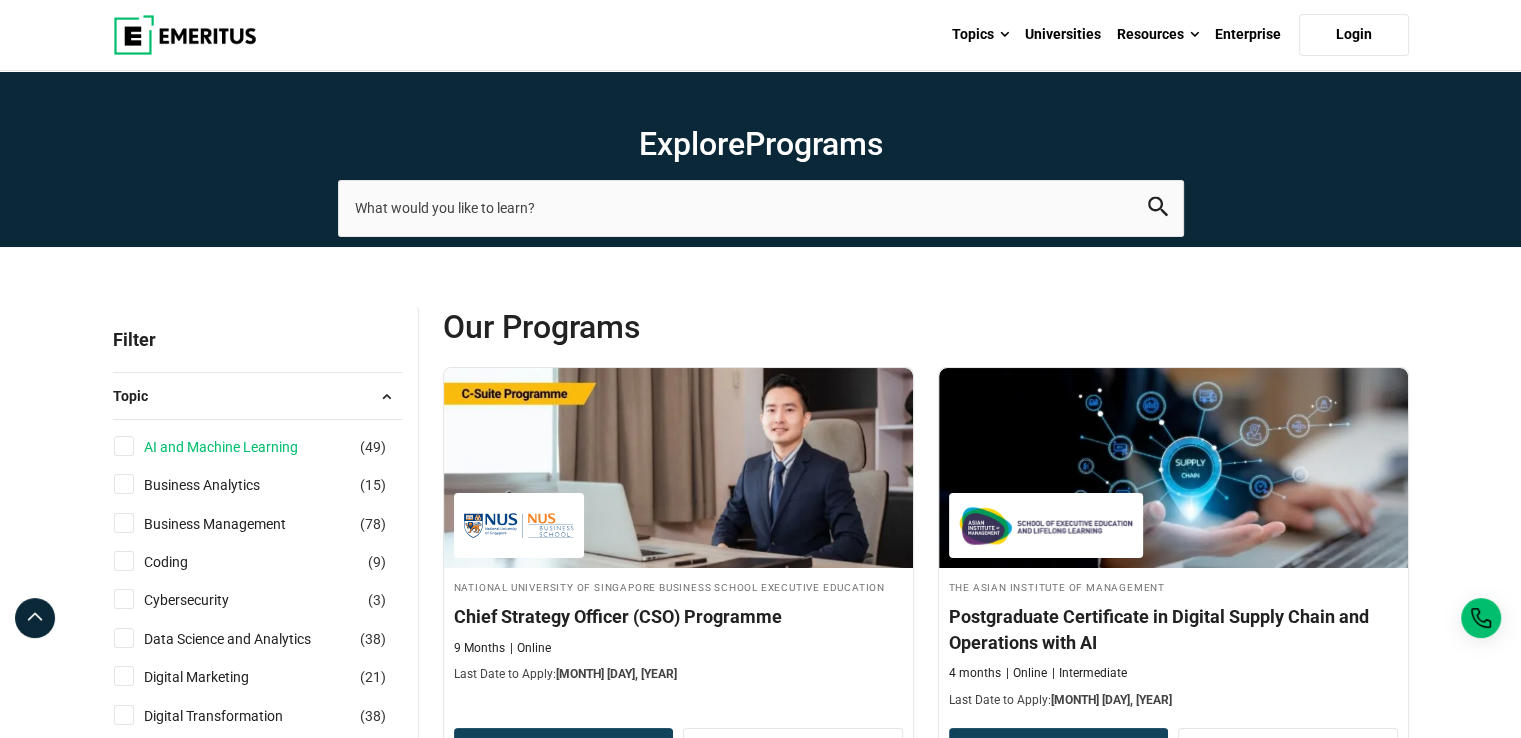 click on "AI and Machine Learning" at bounding box center (241, 447) 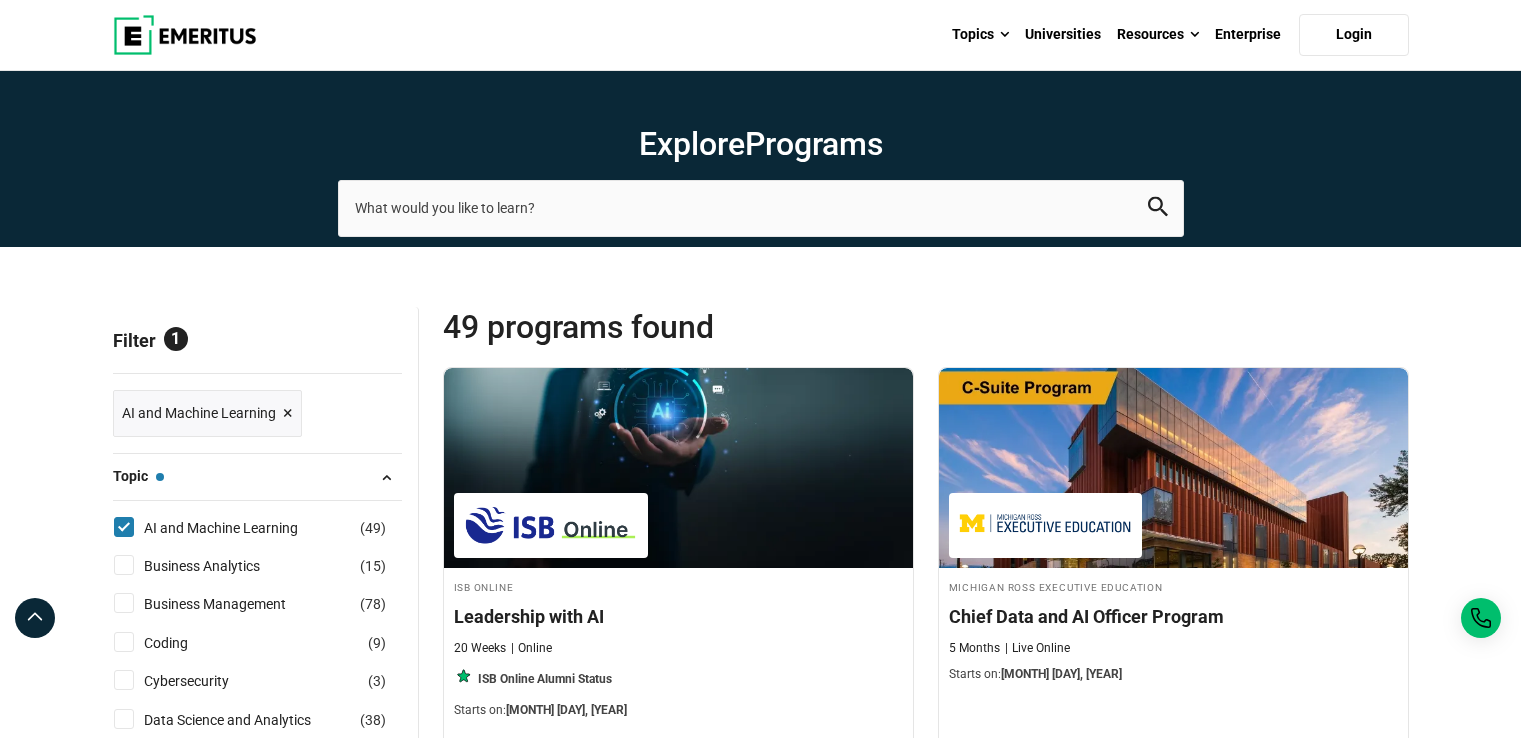 scroll, scrollTop: 0, scrollLeft: 0, axis: both 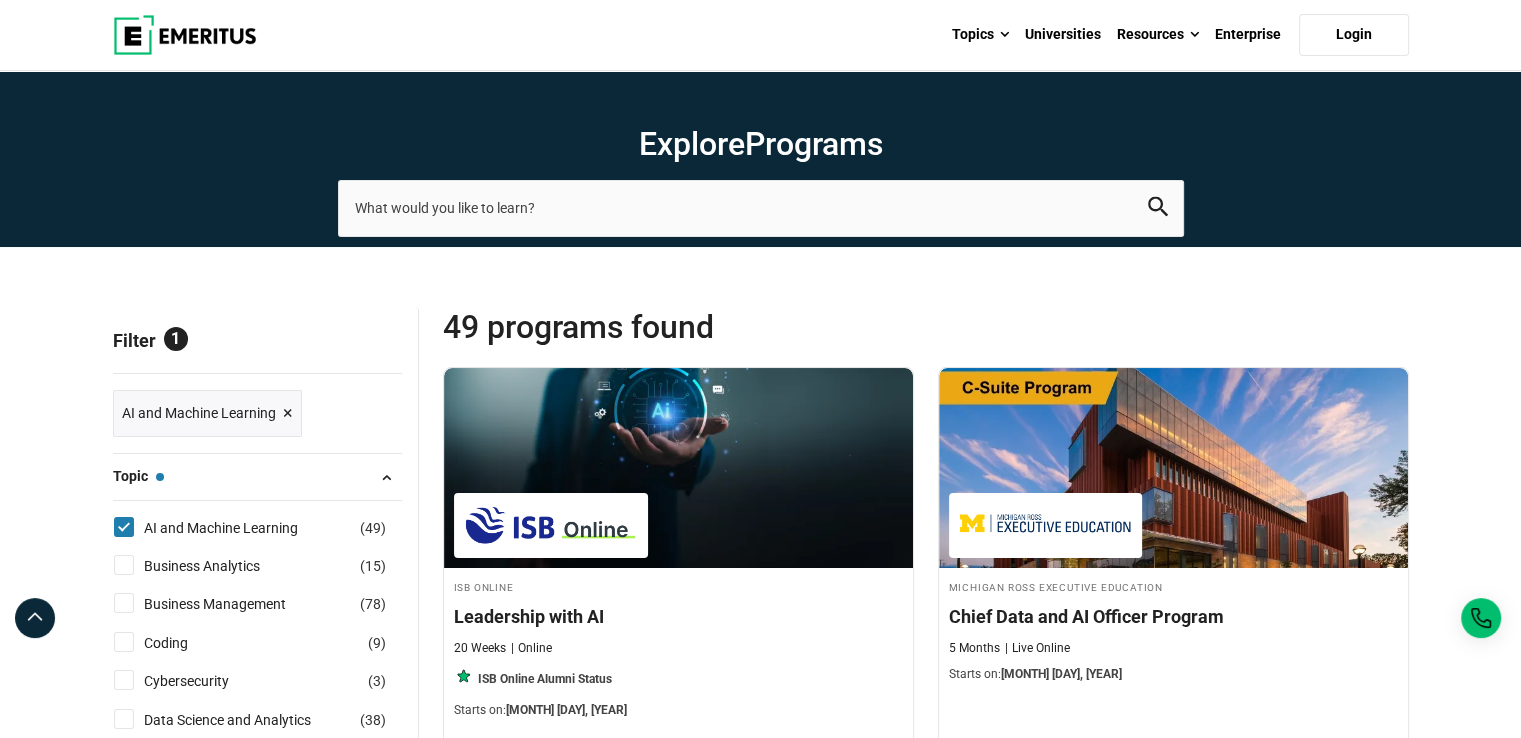 click on "Topic — AI and Machine Learning" at bounding box center [257, 477] 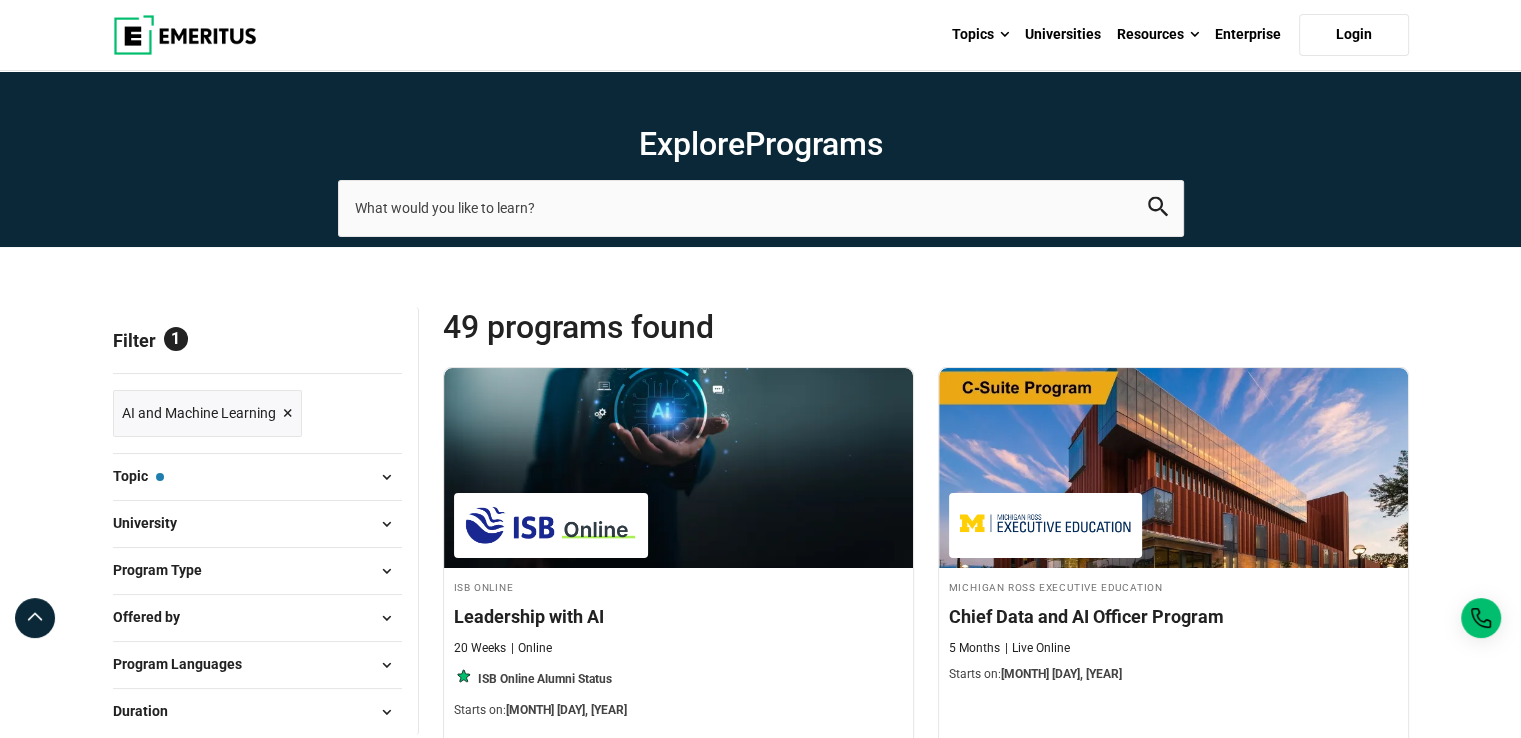 click on "University" at bounding box center (257, 524) 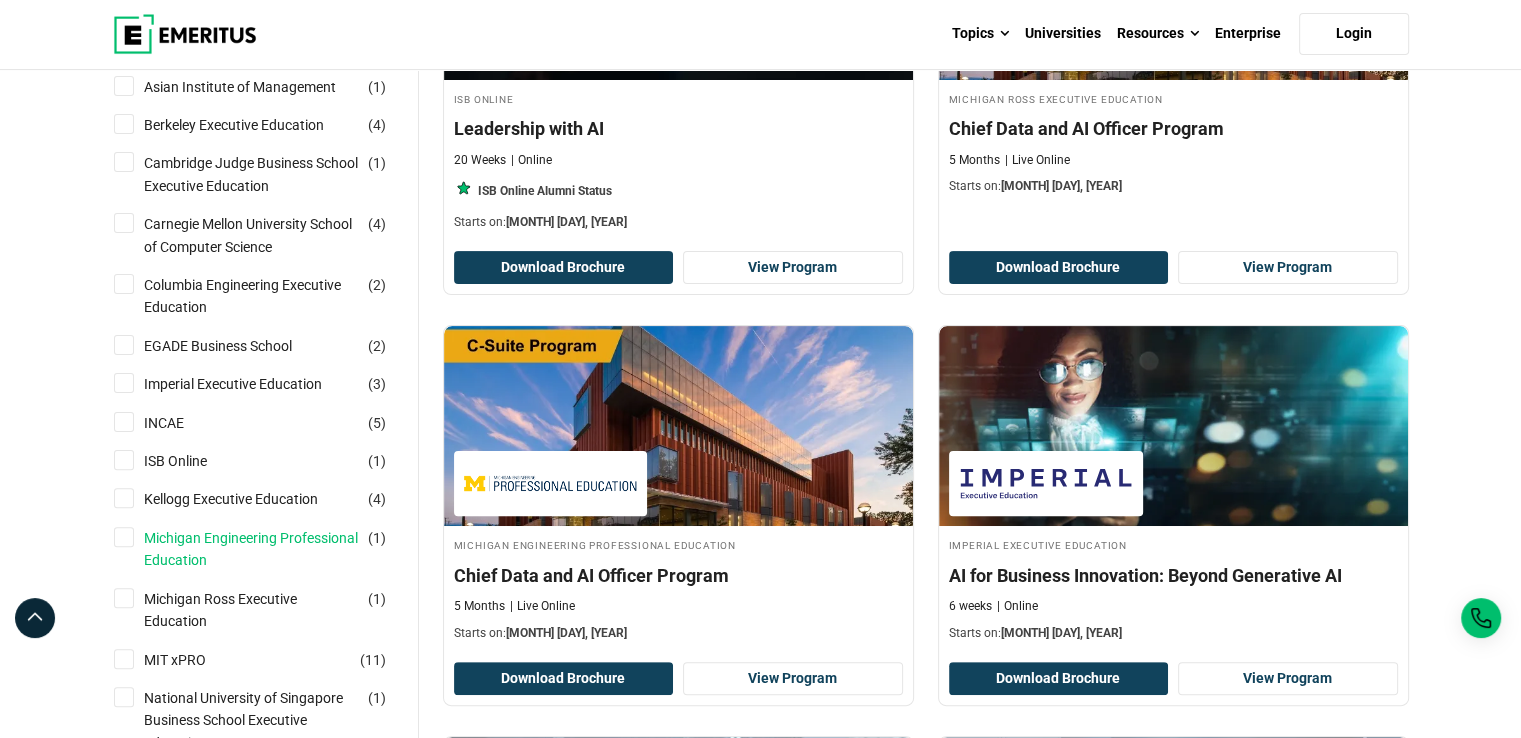 scroll, scrollTop: 490, scrollLeft: 0, axis: vertical 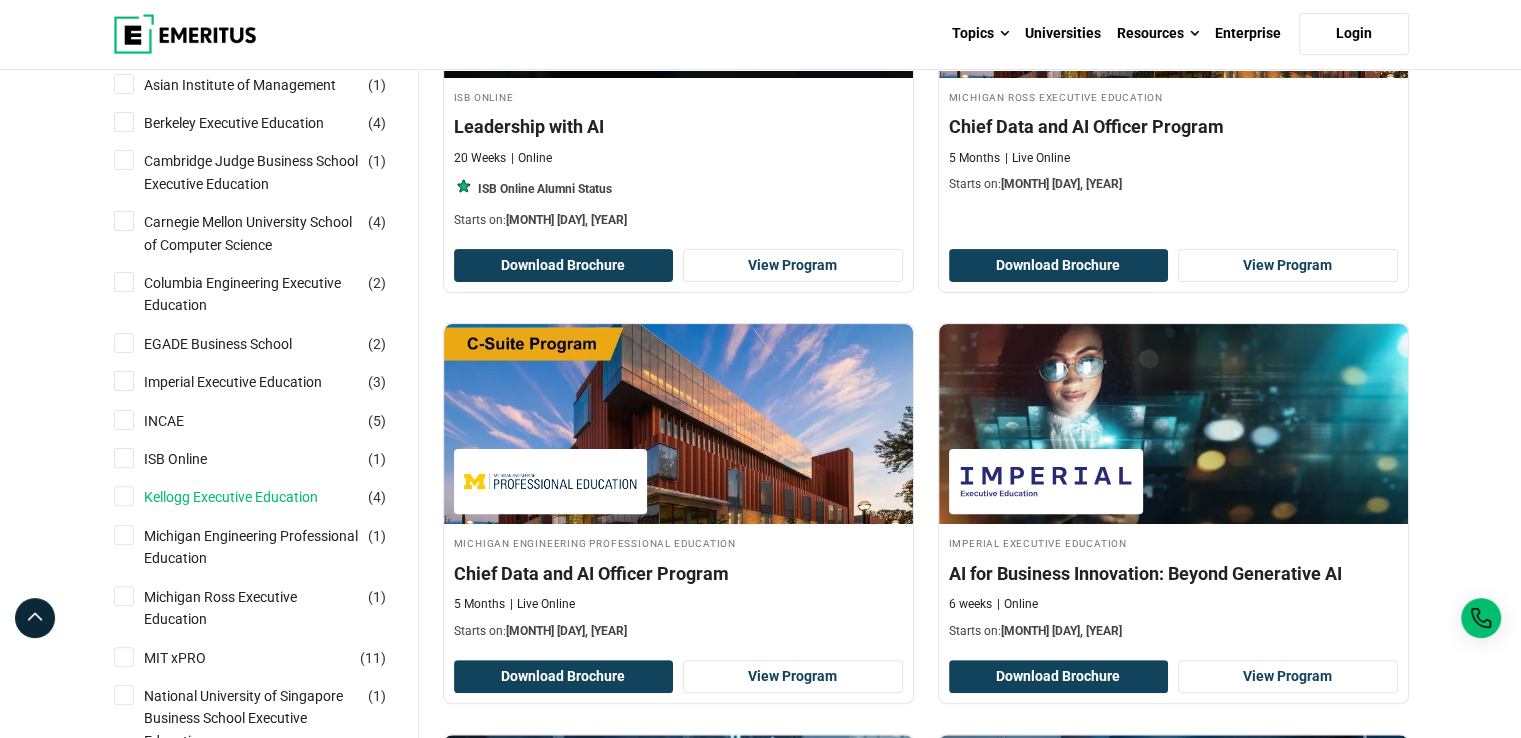 click on "Kellogg Executive Education" at bounding box center (251, 497) 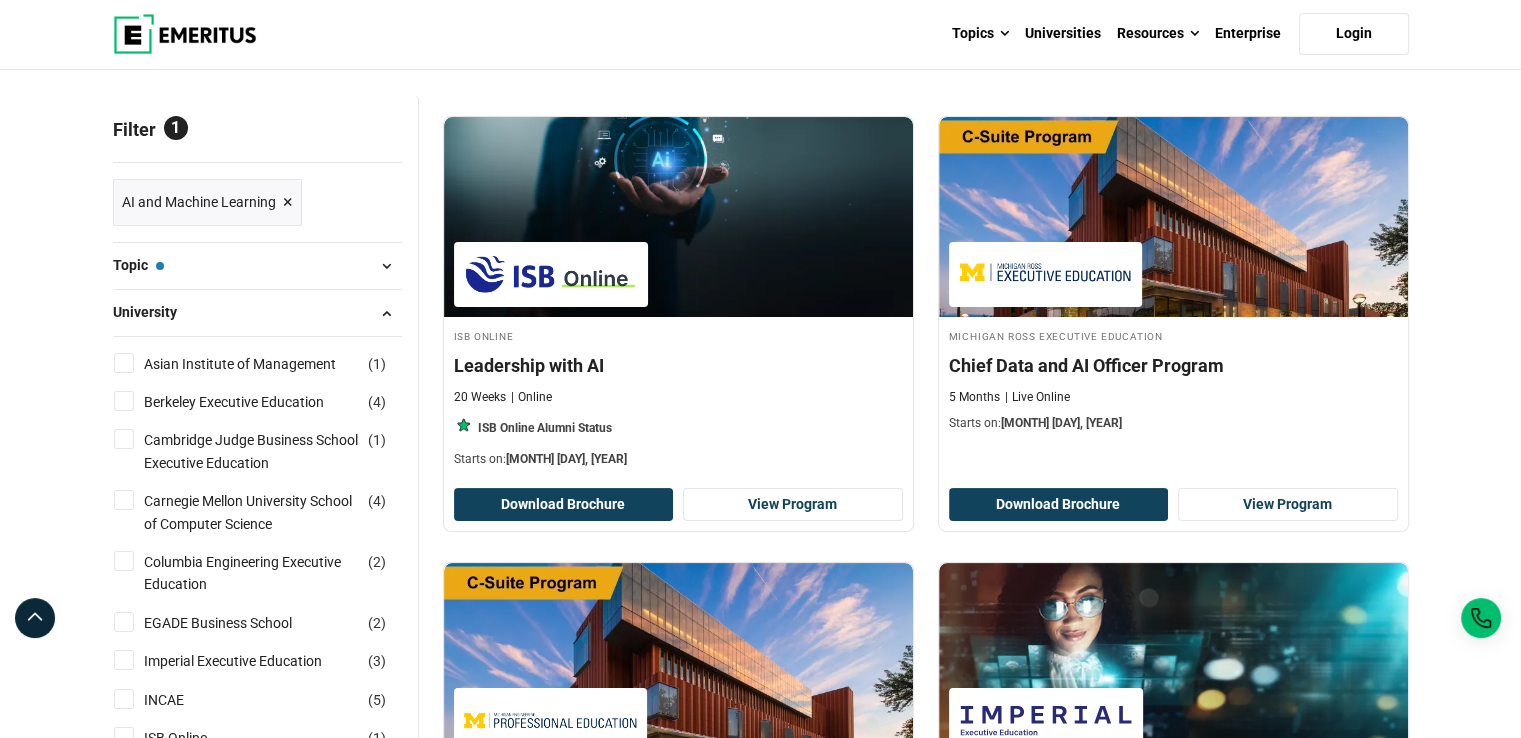 scroll, scrollTop: 0, scrollLeft: 0, axis: both 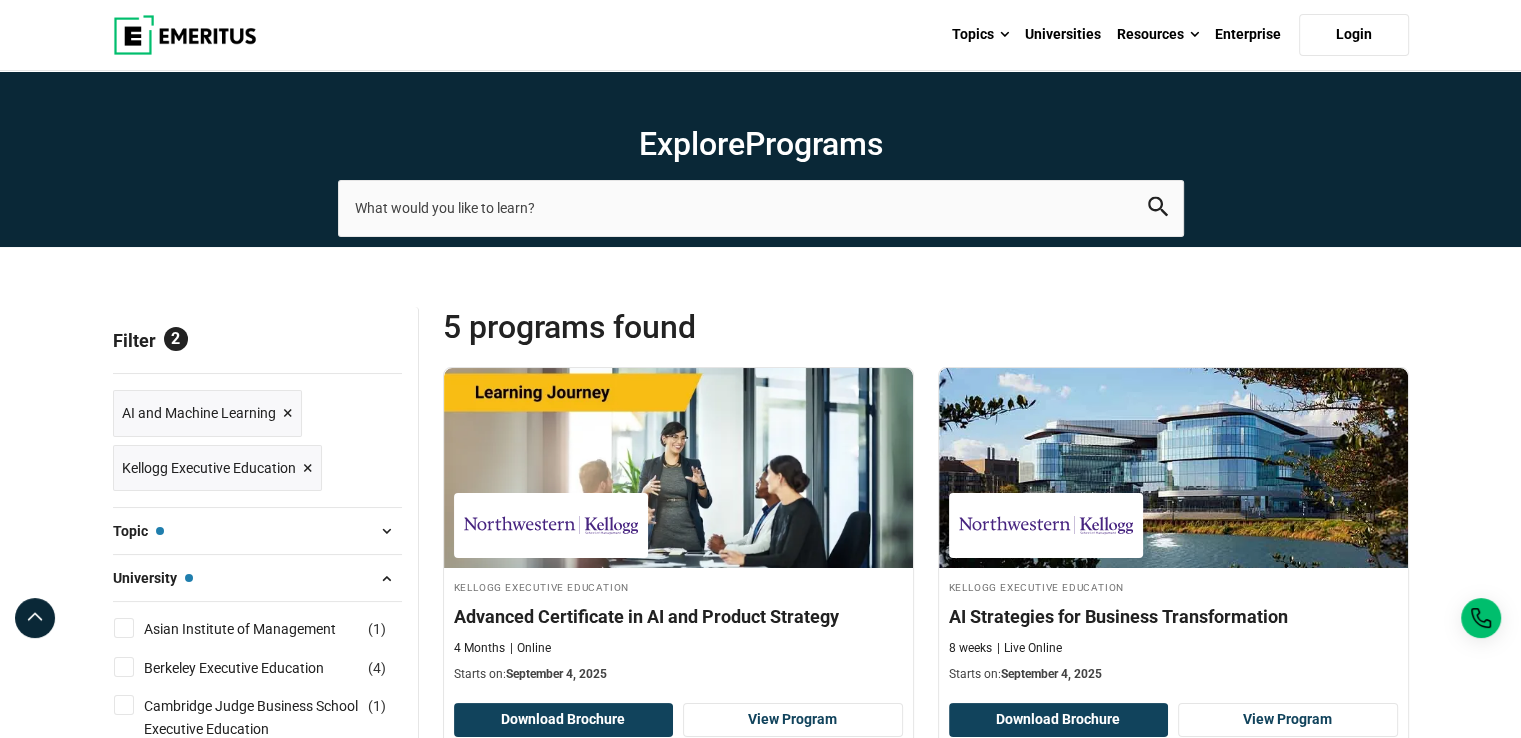 click on "University — Kellogg Executive Education" at bounding box center [257, 578] 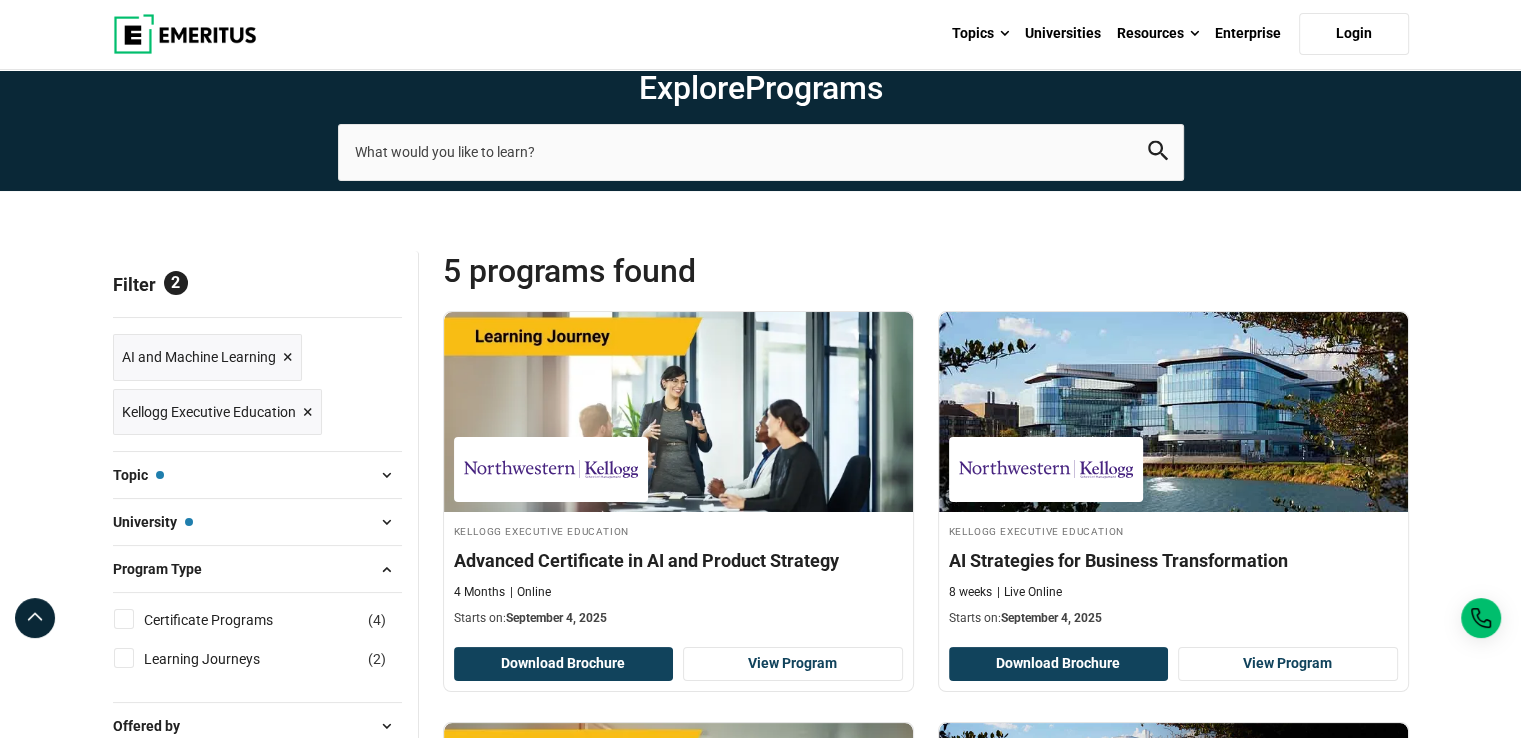 scroll, scrollTop: 58, scrollLeft: 0, axis: vertical 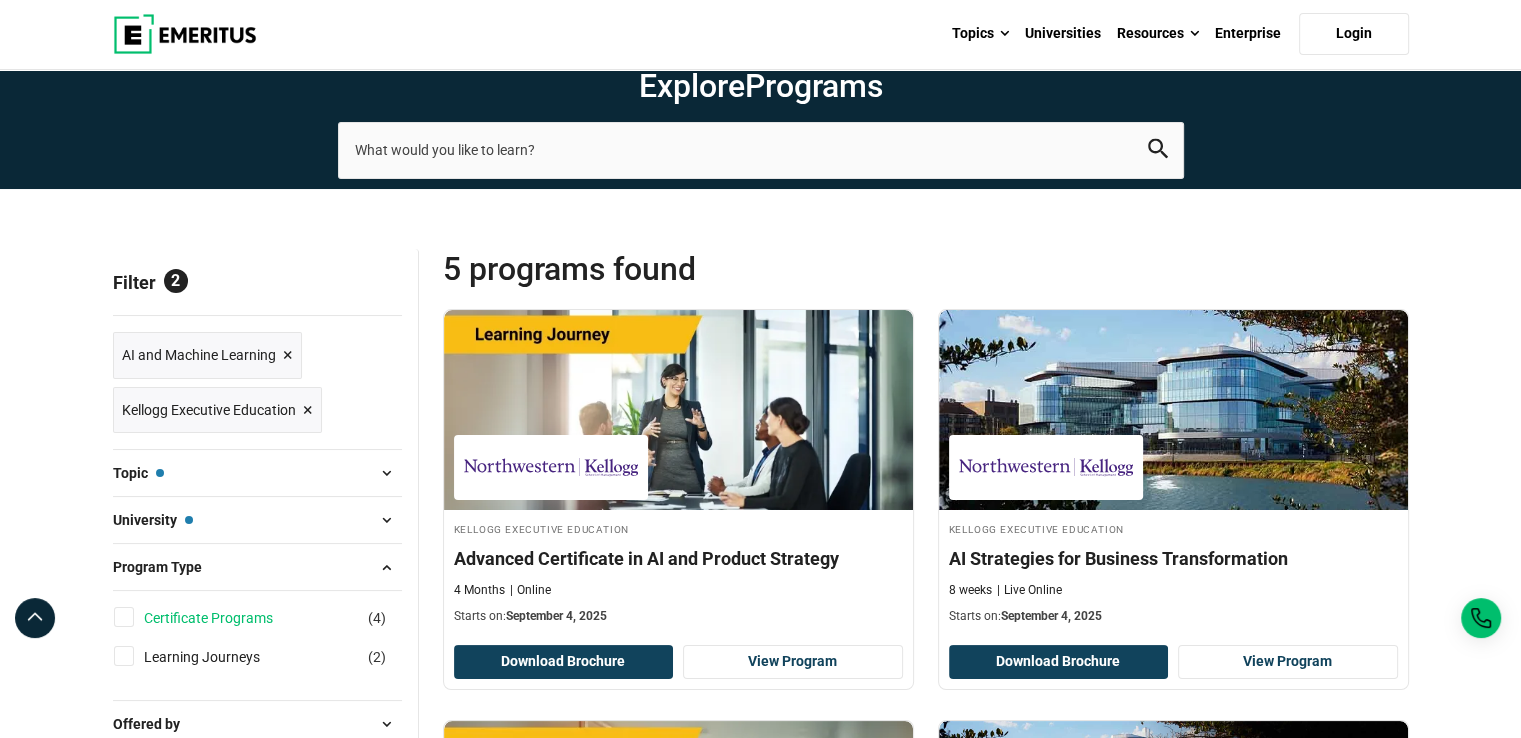 click on "Certificate Programs" at bounding box center (228, 618) 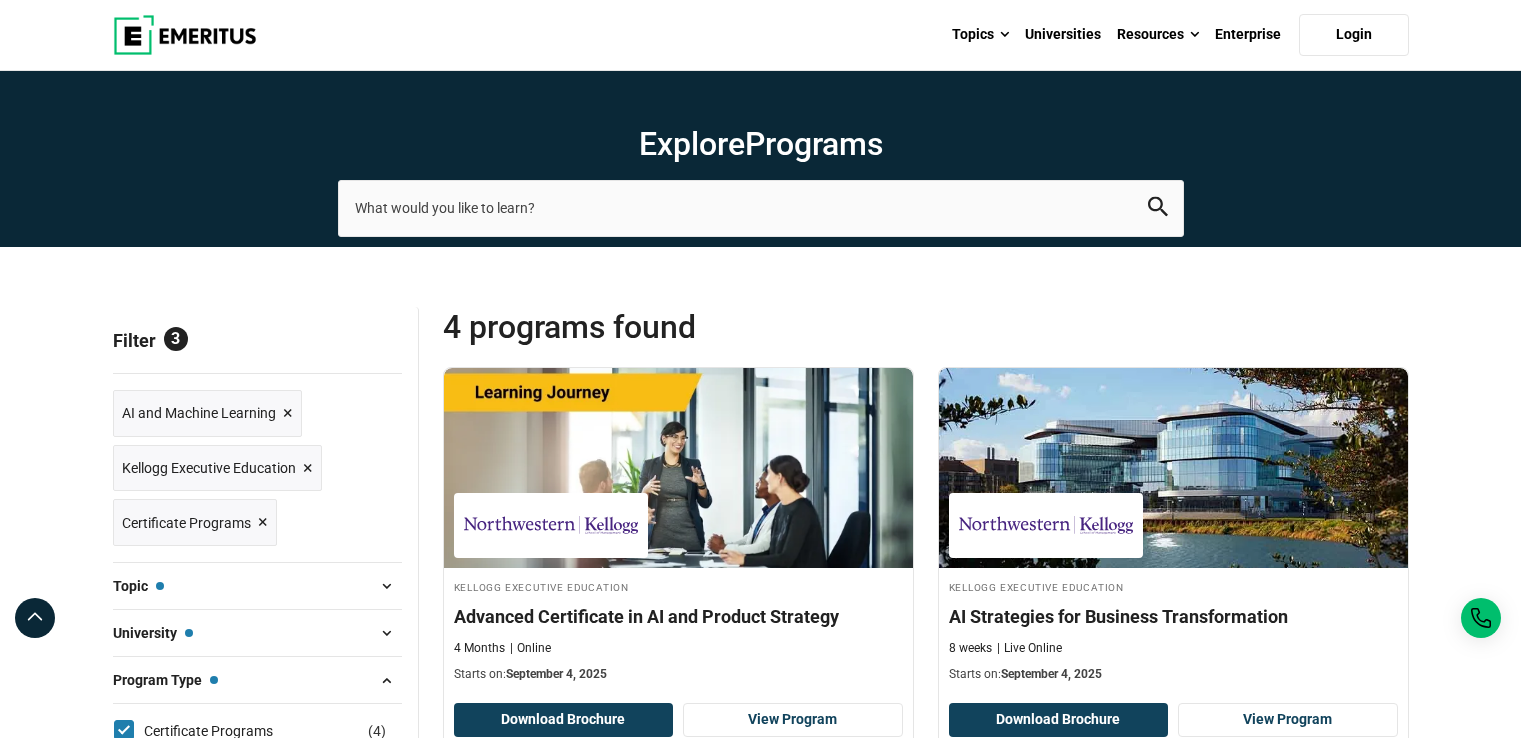 scroll, scrollTop: 0, scrollLeft: 0, axis: both 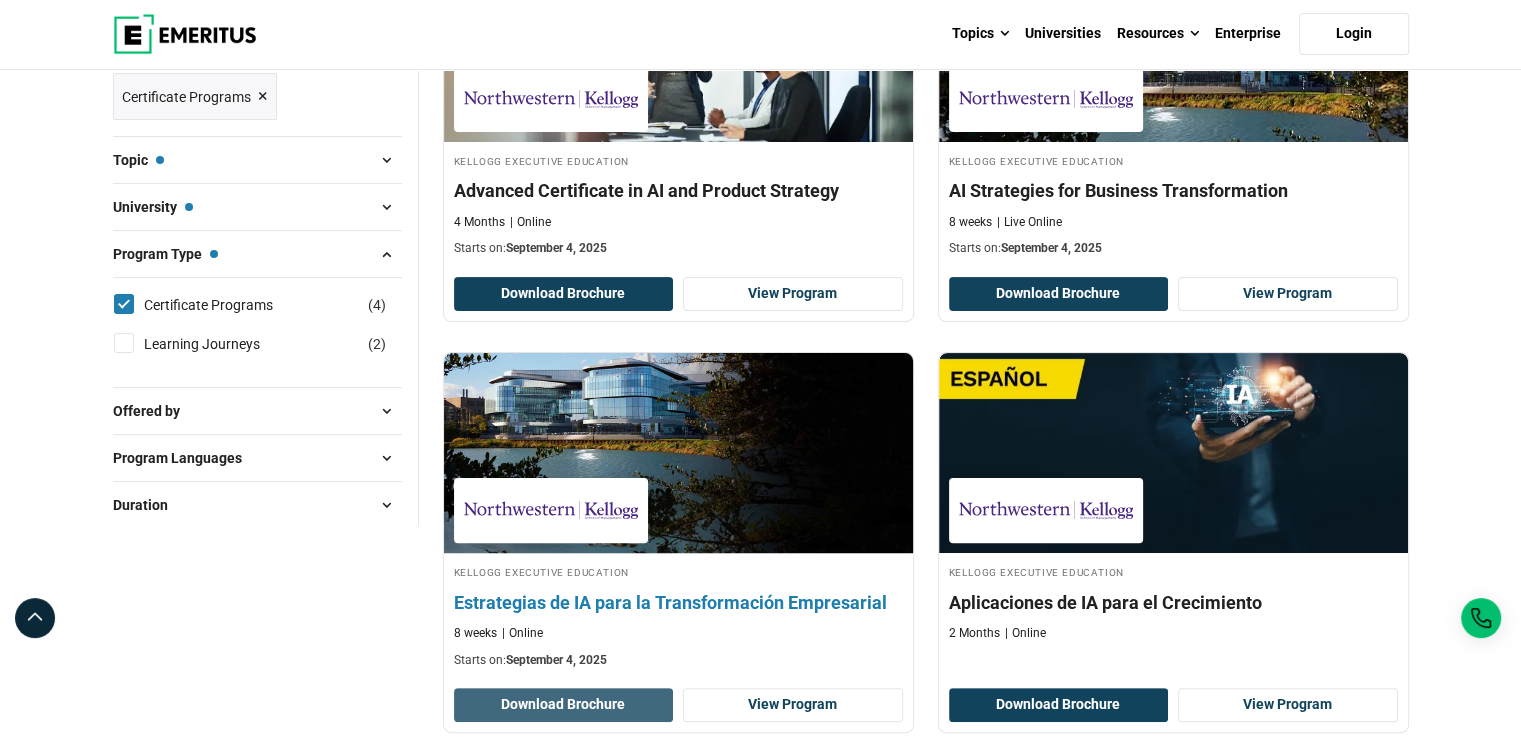 click on "Download Brochure" at bounding box center (564, 705) 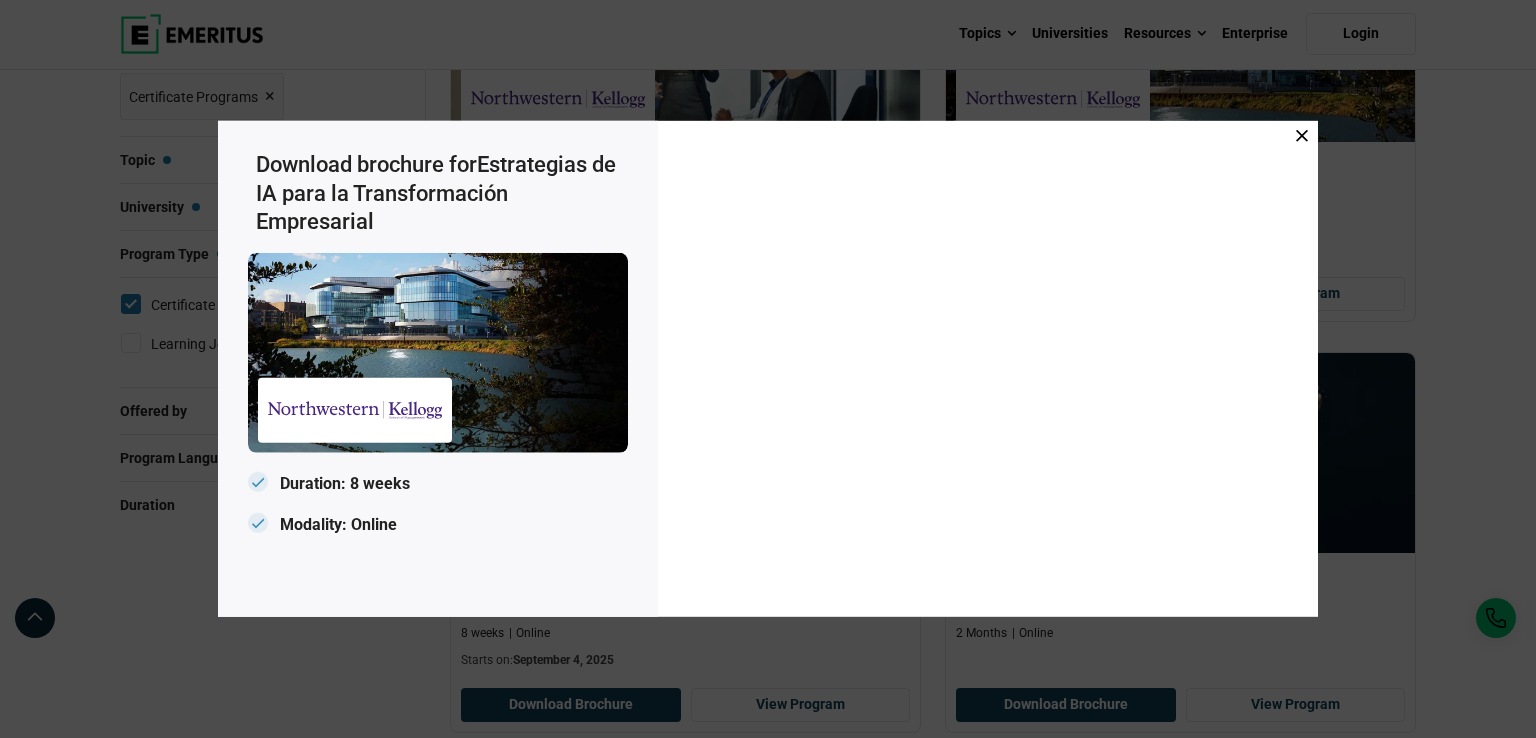 click at bounding box center (988, 369) 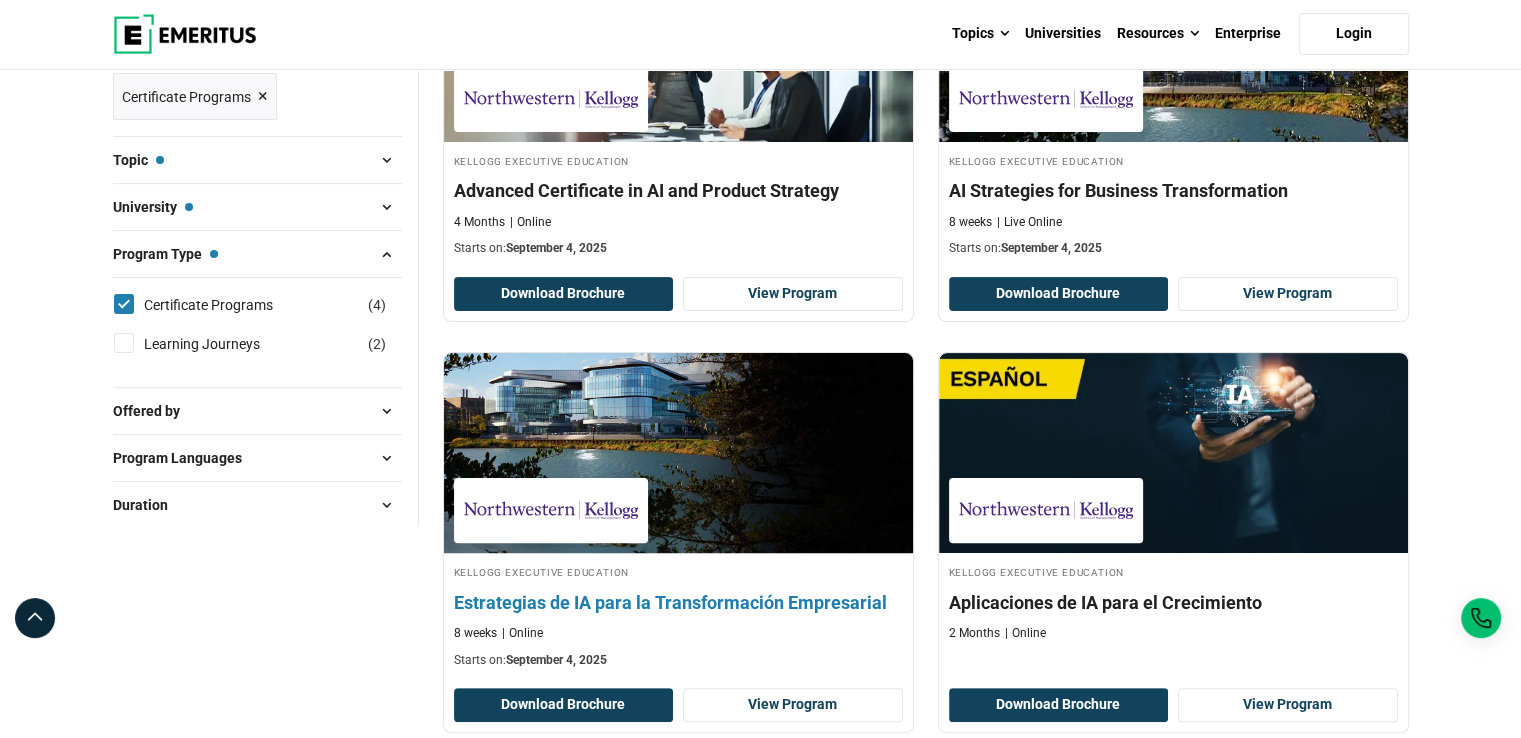 click at bounding box center [678, 453] 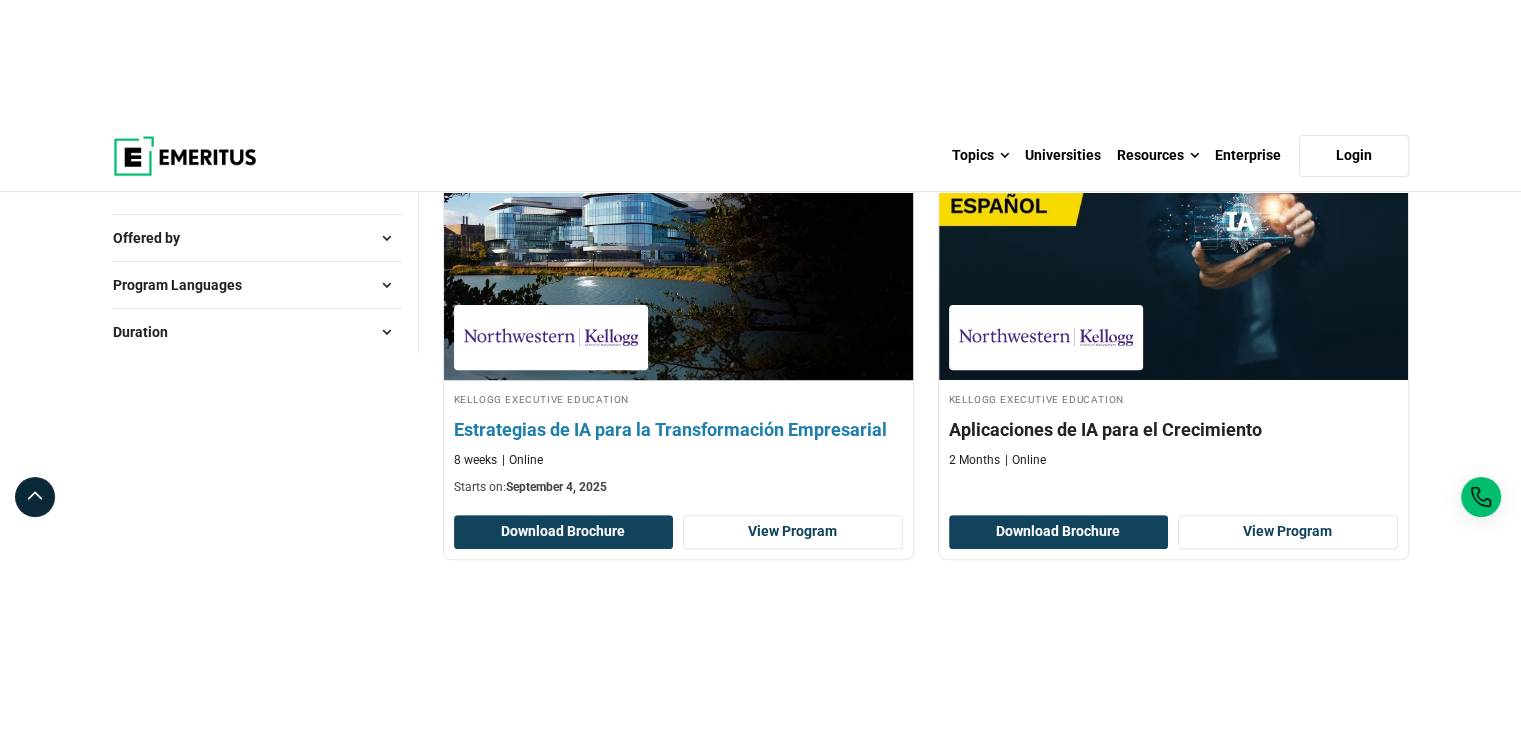 scroll, scrollTop: 722, scrollLeft: 0, axis: vertical 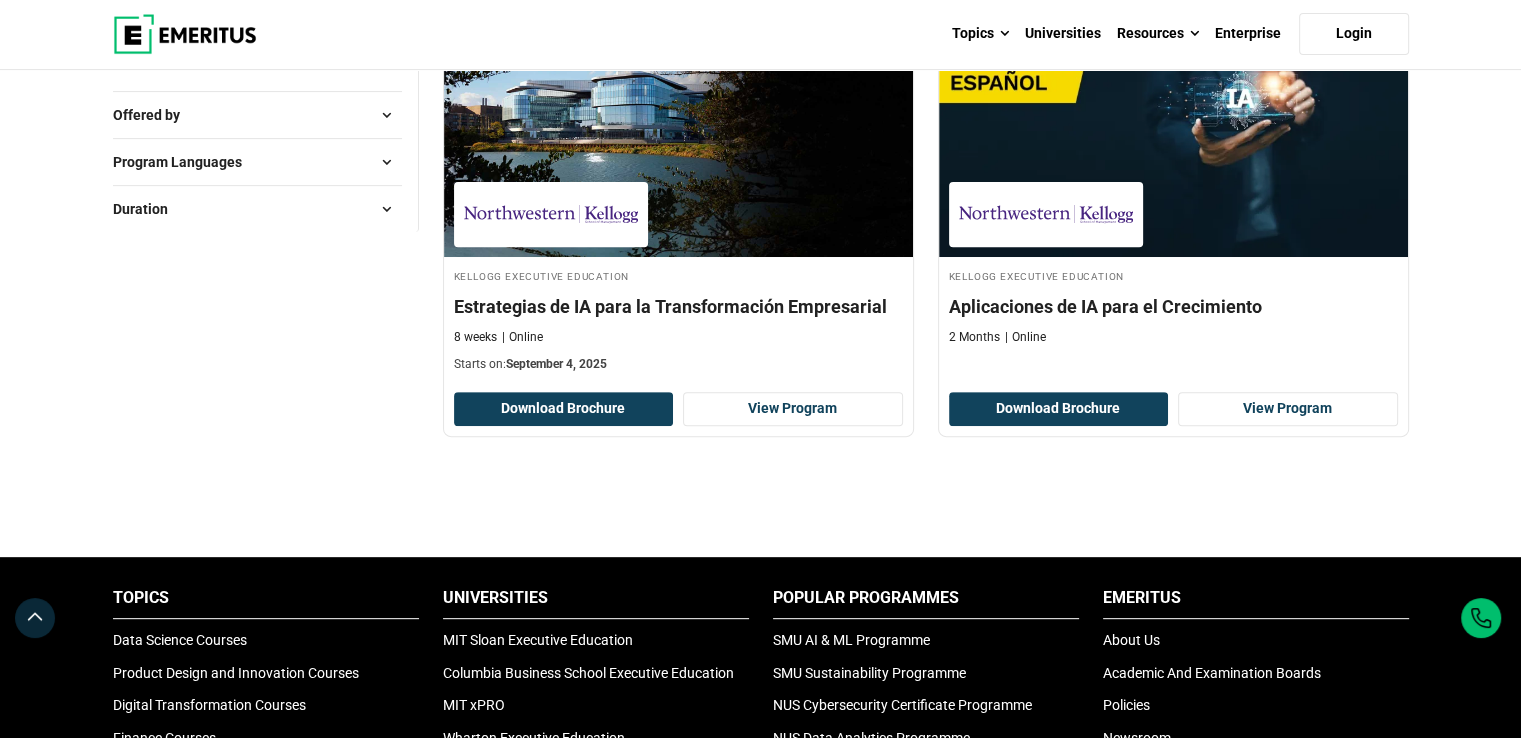 click on "Explore
Programs
leadership marketing project management data science product management
3" at bounding box center (760, 483) 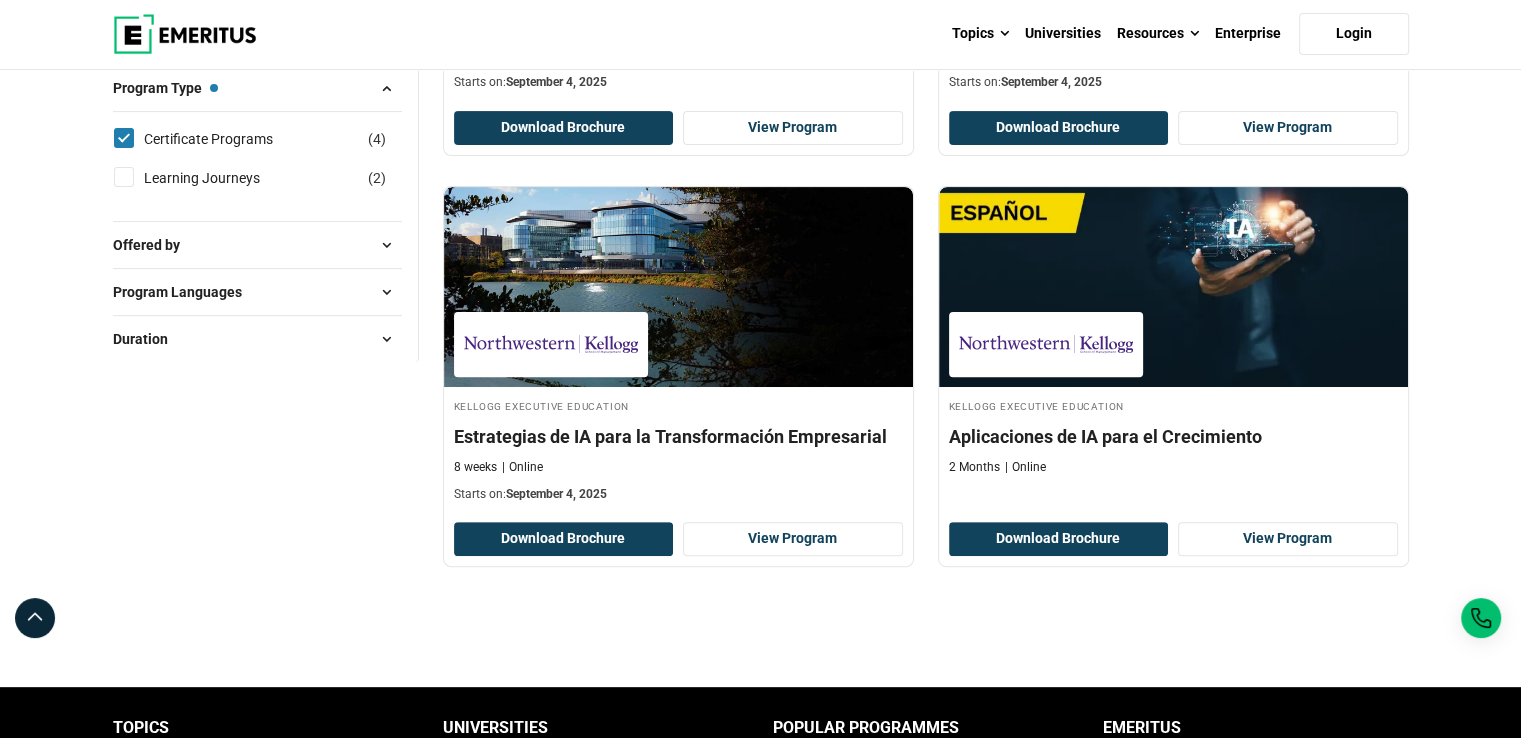 scroll, scrollTop: 590, scrollLeft: 0, axis: vertical 